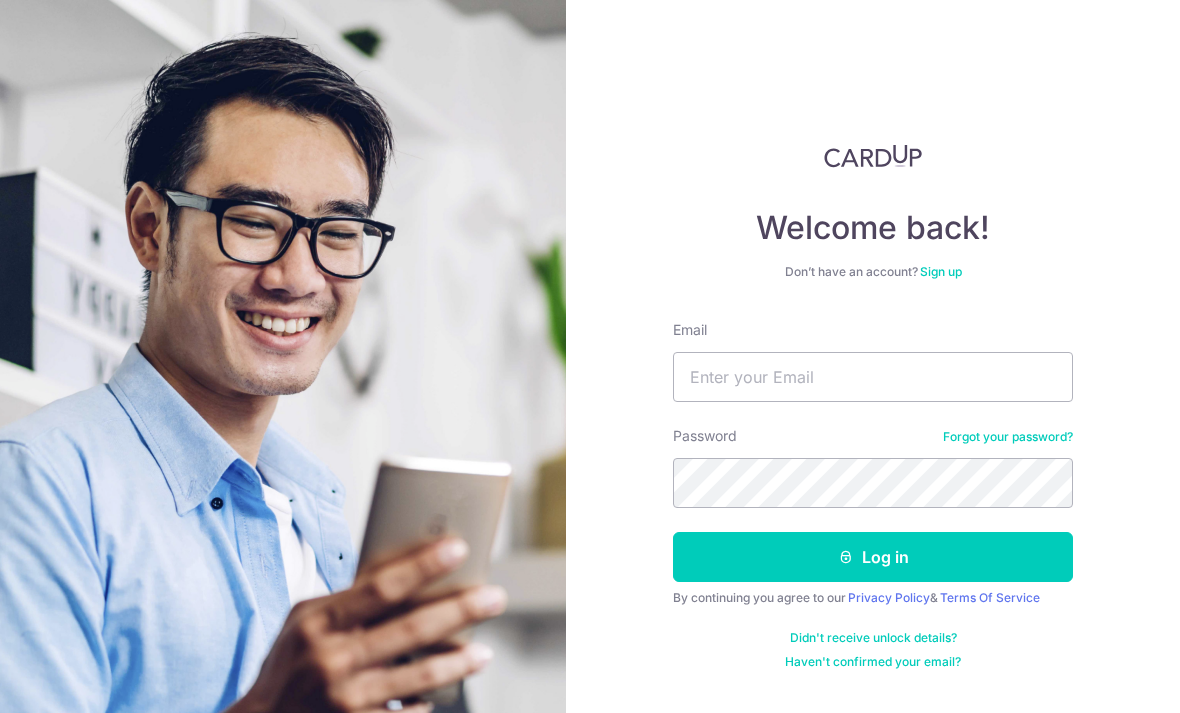 scroll, scrollTop: 200, scrollLeft: 0, axis: vertical 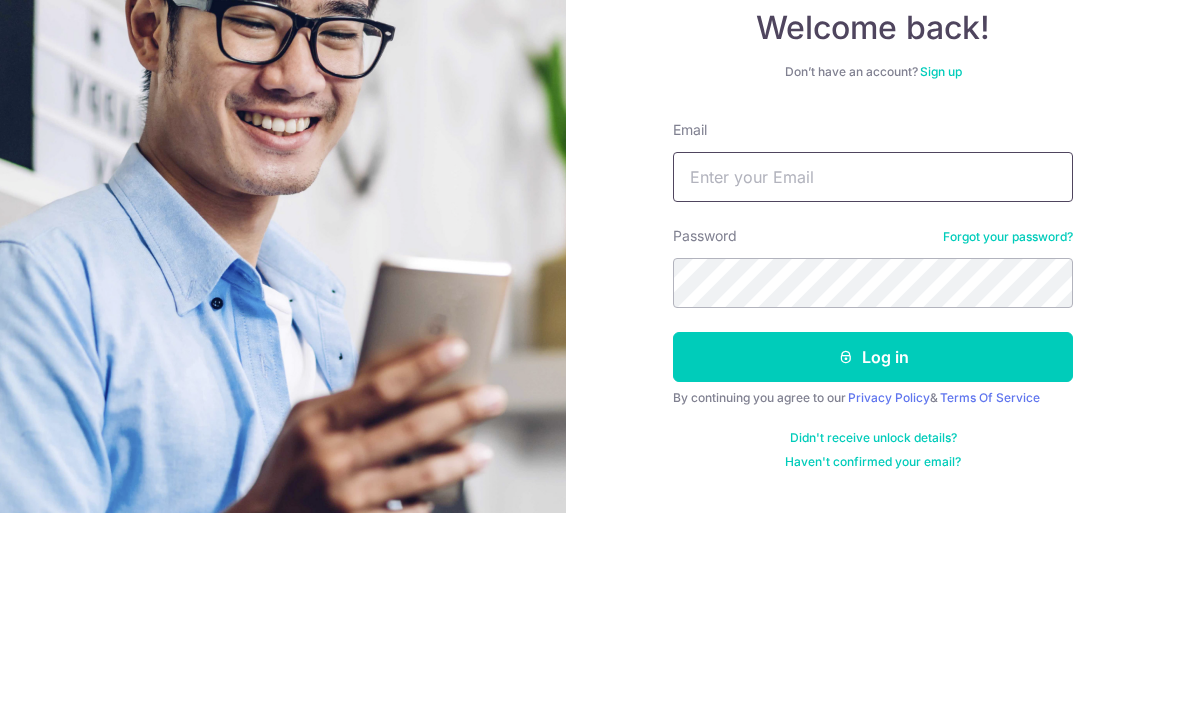 type on "[EMAIL]" 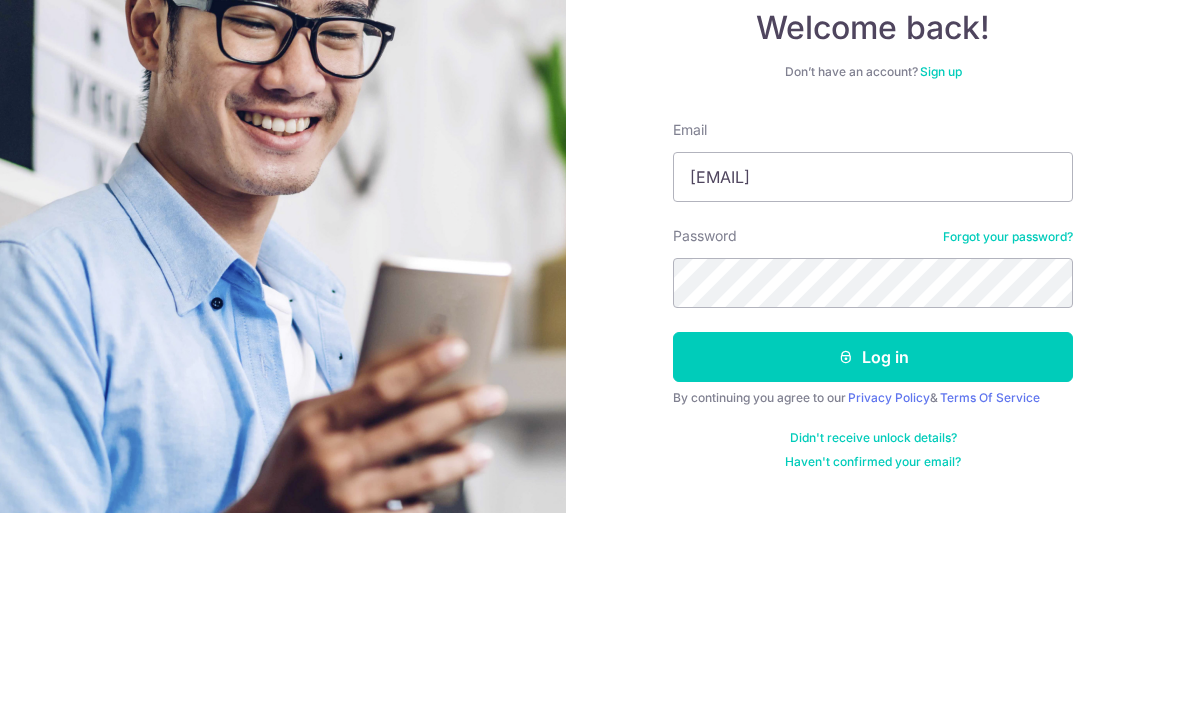 click on "Log in" at bounding box center (873, 557) 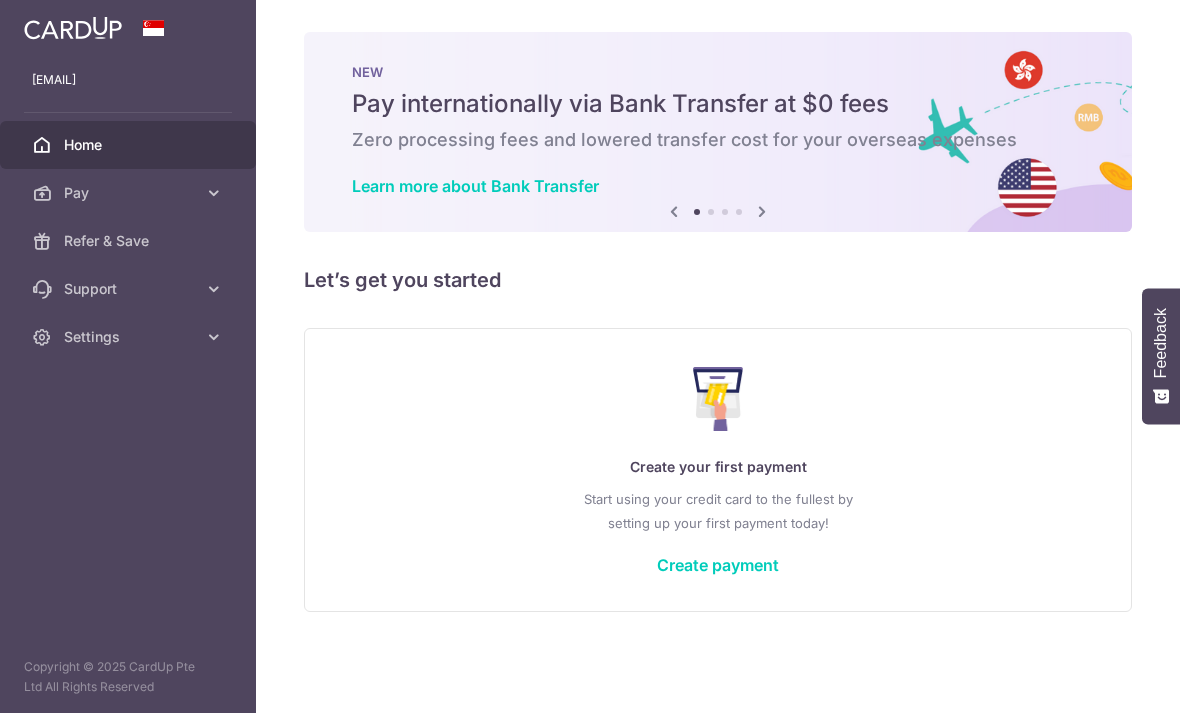 scroll, scrollTop: 0, scrollLeft: 0, axis: both 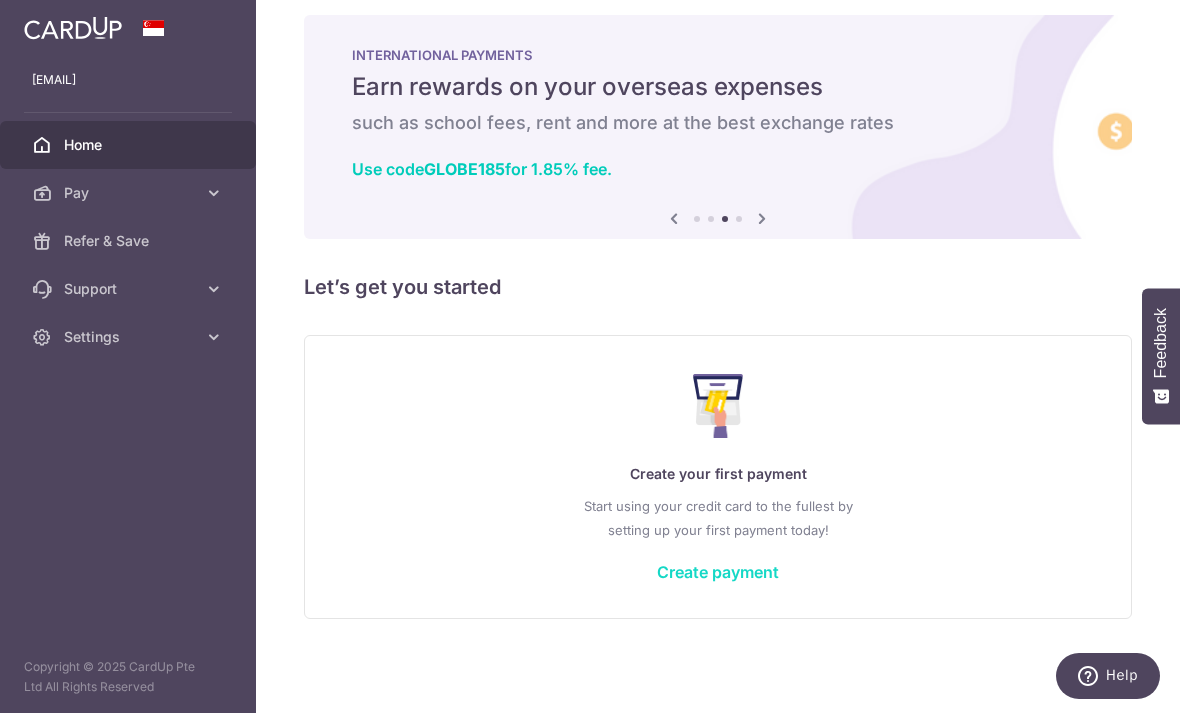 click on "Create payment" at bounding box center [718, 572] 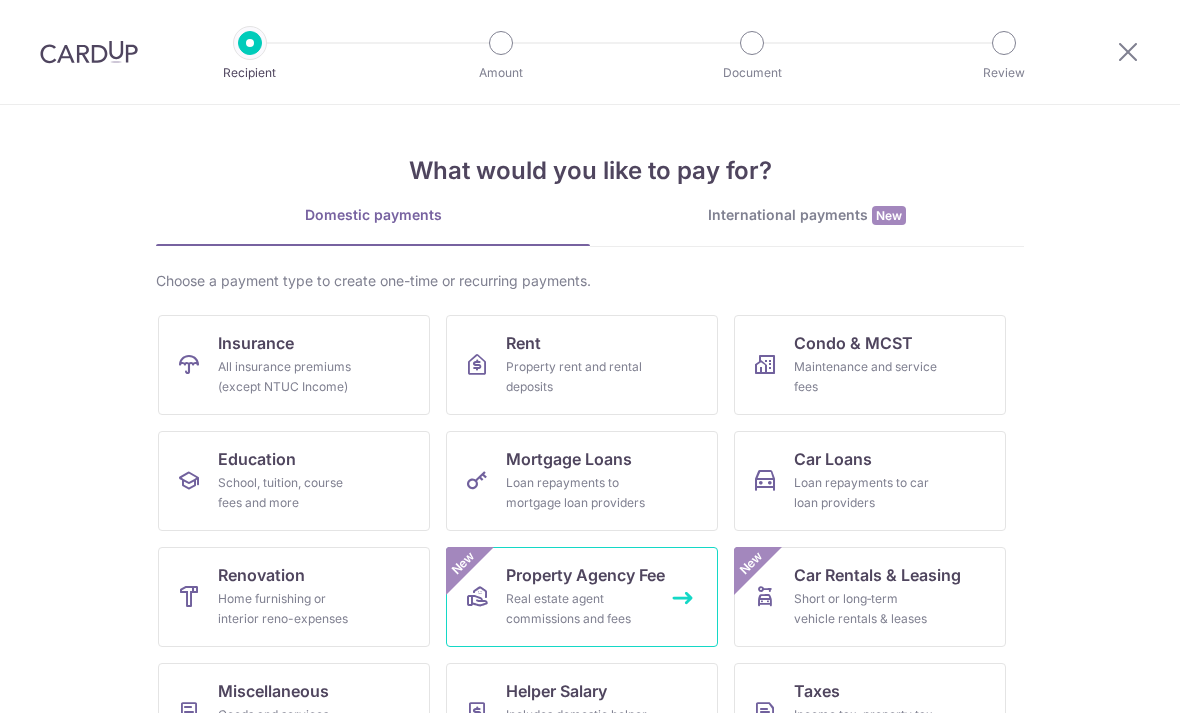 click on "Property Agency Fee Real estate agent commissions and fees New" at bounding box center [582, 597] 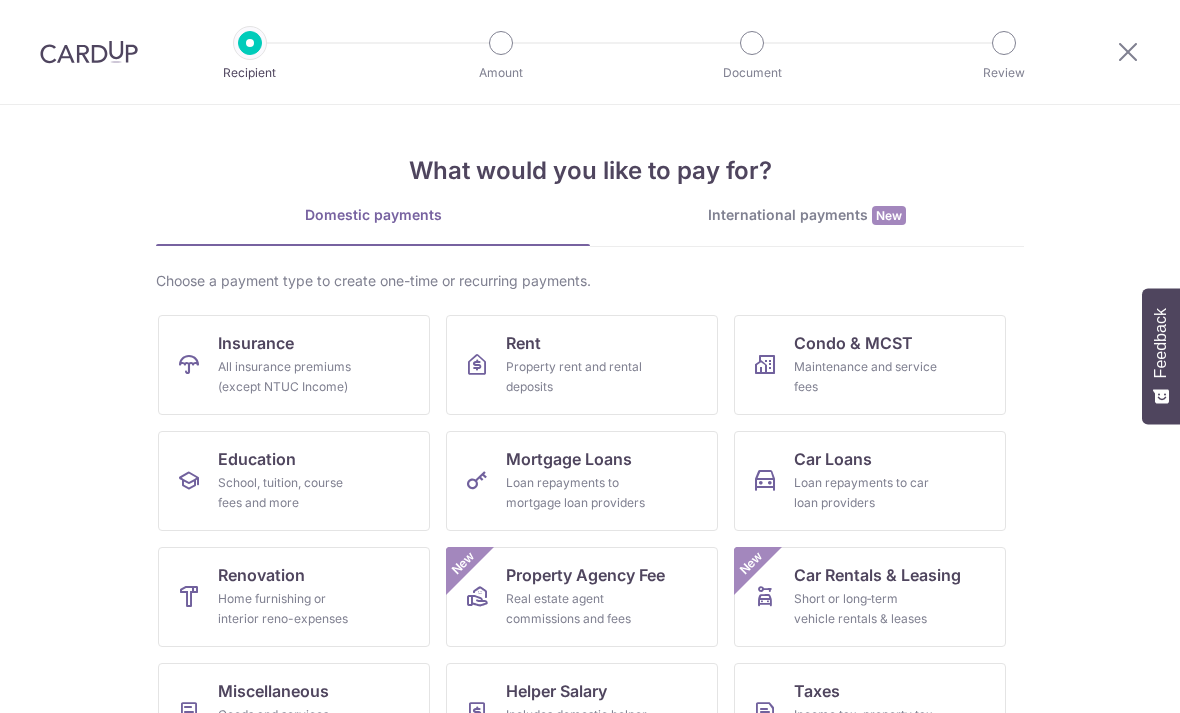 scroll, scrollTop: 0, scrollLeft: 0, axis: both 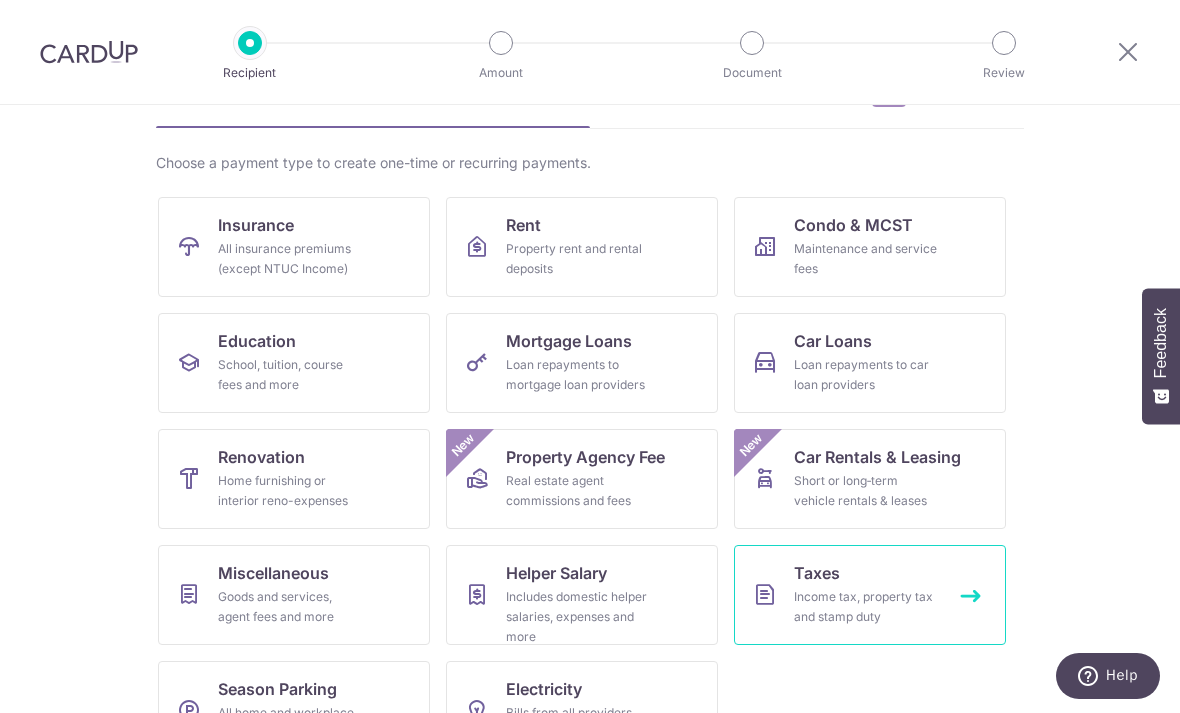 click on "Income tax, property tax and stamp duty" at bounding box center [866, 607] 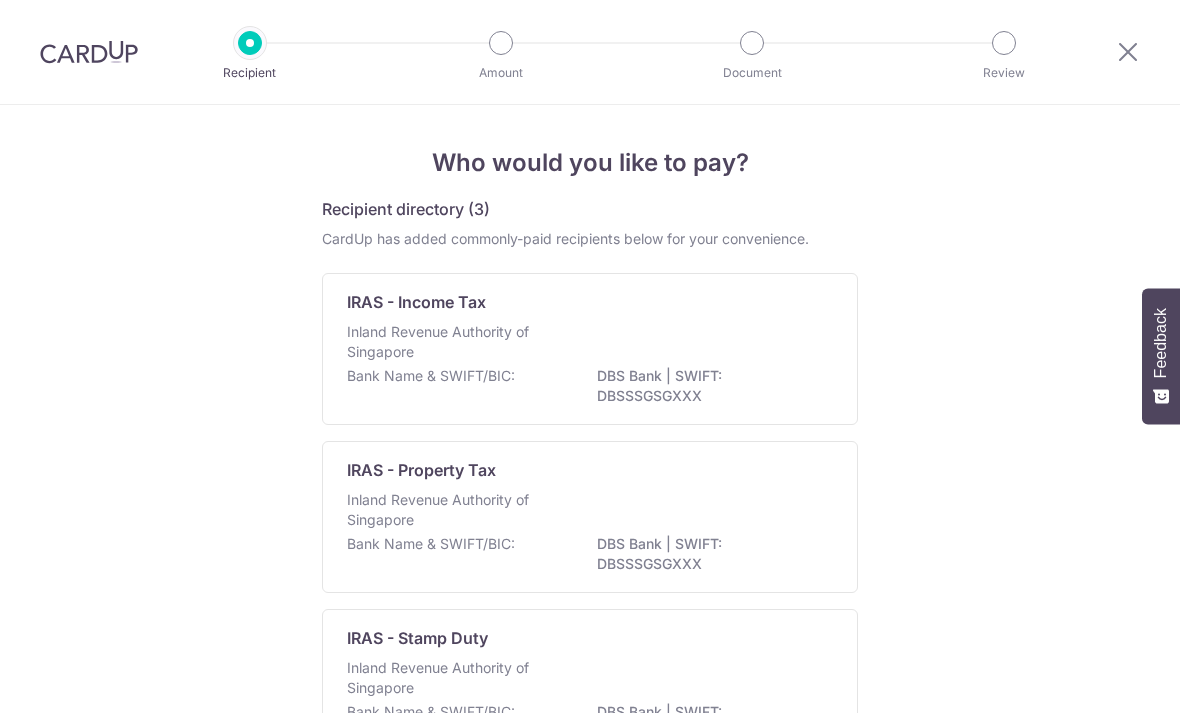 scroll, scrollTop: 0, scrollLeft: 0, axis: both 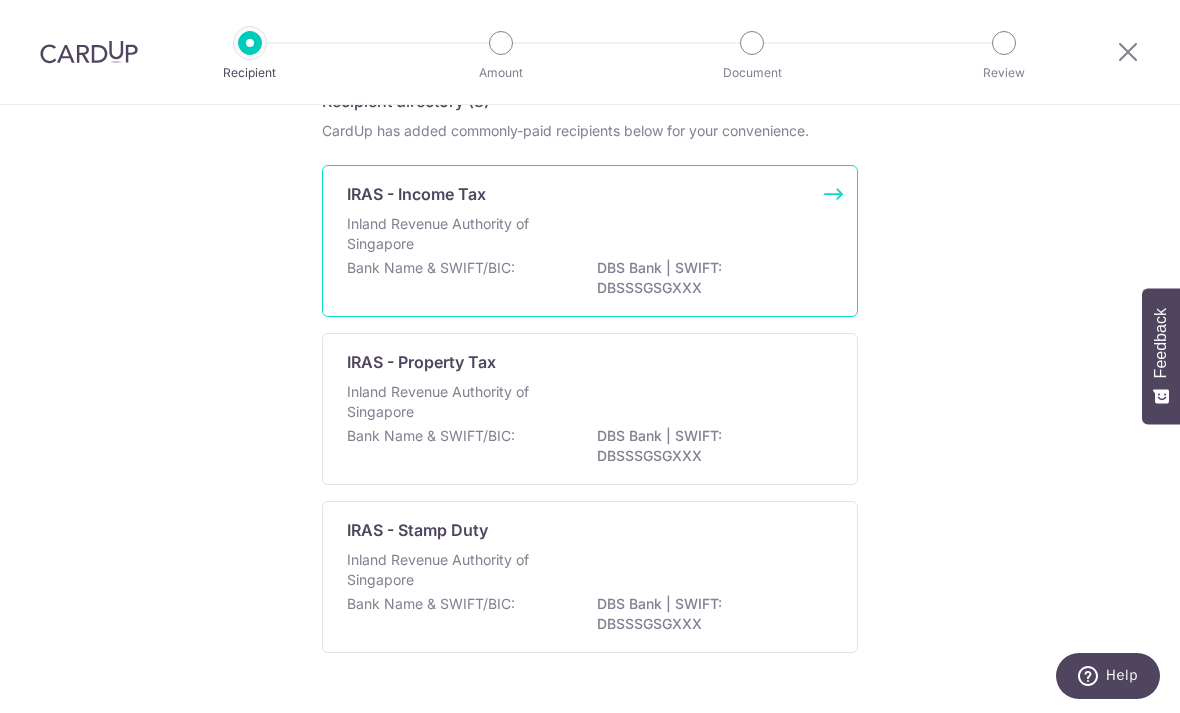 click on "IRAS - Income Tax
Inland Revenue Authority of Singapore
Bank Name & SWIFT/BIC:
DBS Bank | SWIFT: DBSSSGSGXXX" at bounding box center (590, 241) 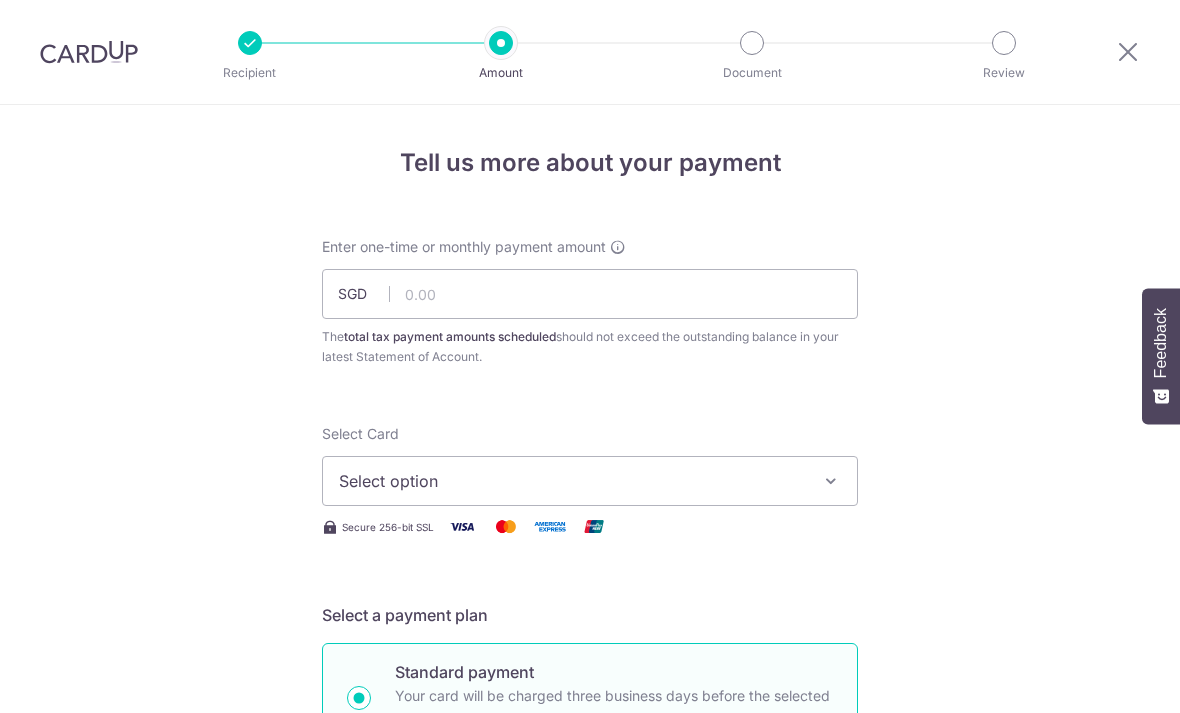 scroll, scrollTop: 0, scrollLeft: 0, axis: both 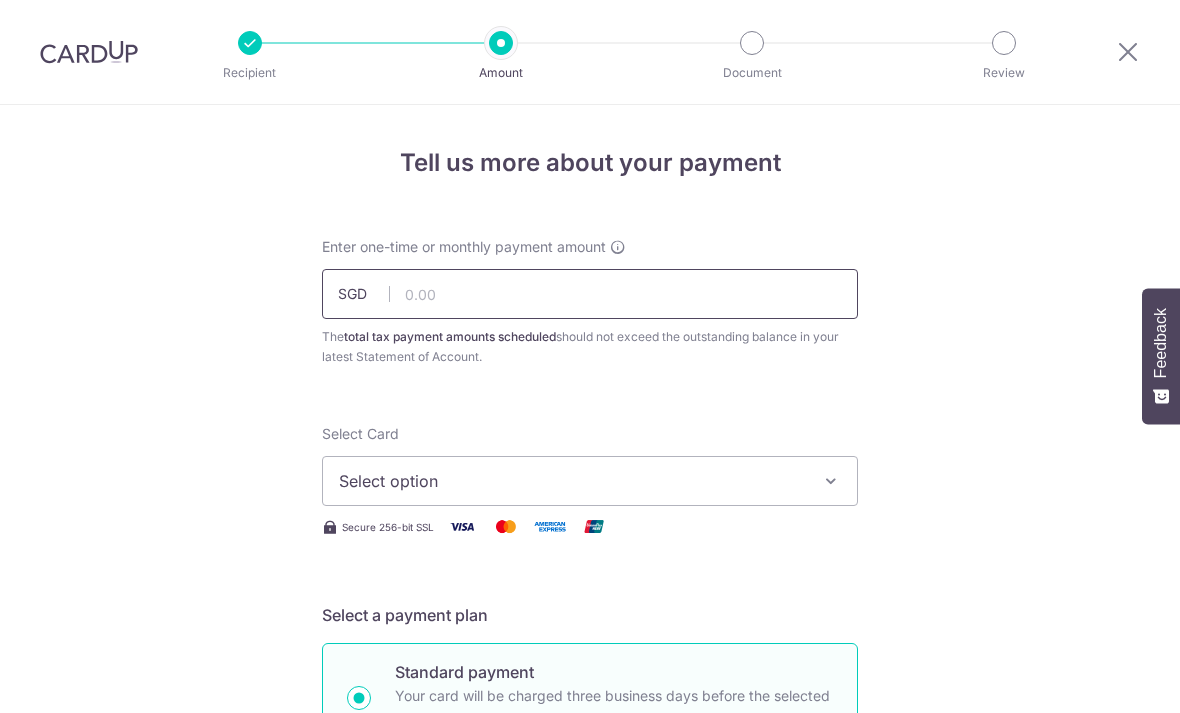 click at bounding box center [590, 294] 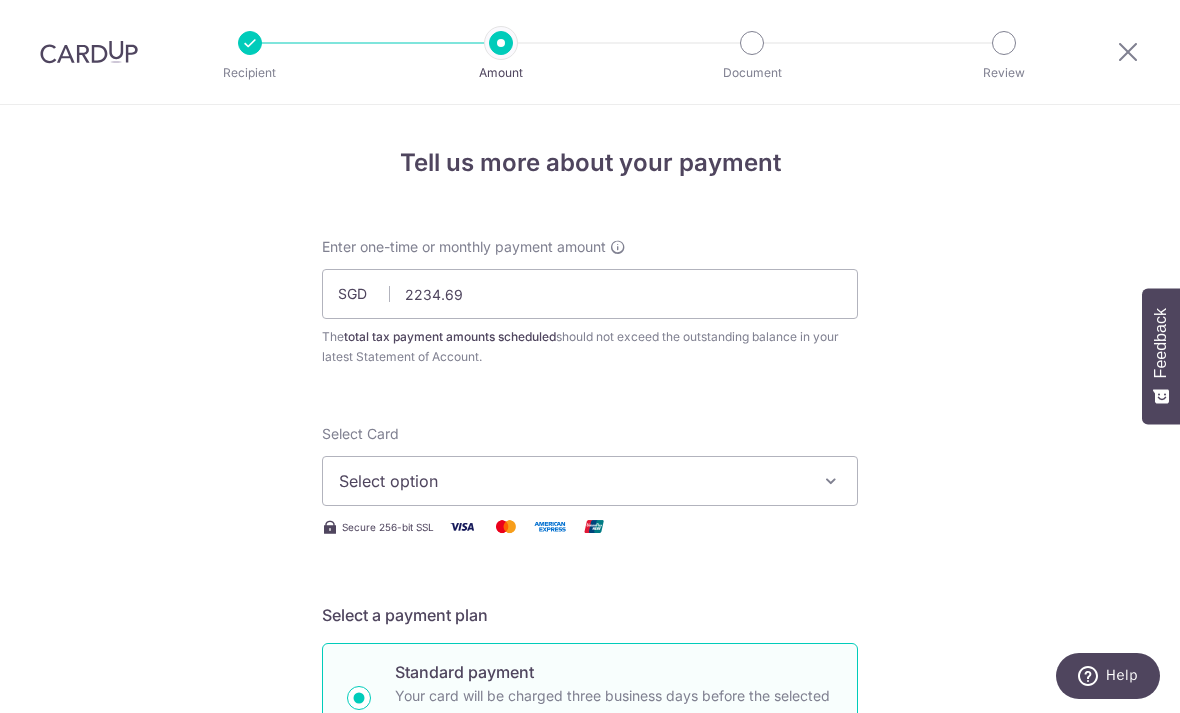 click on "Select option" at bounding box center [572, 481] 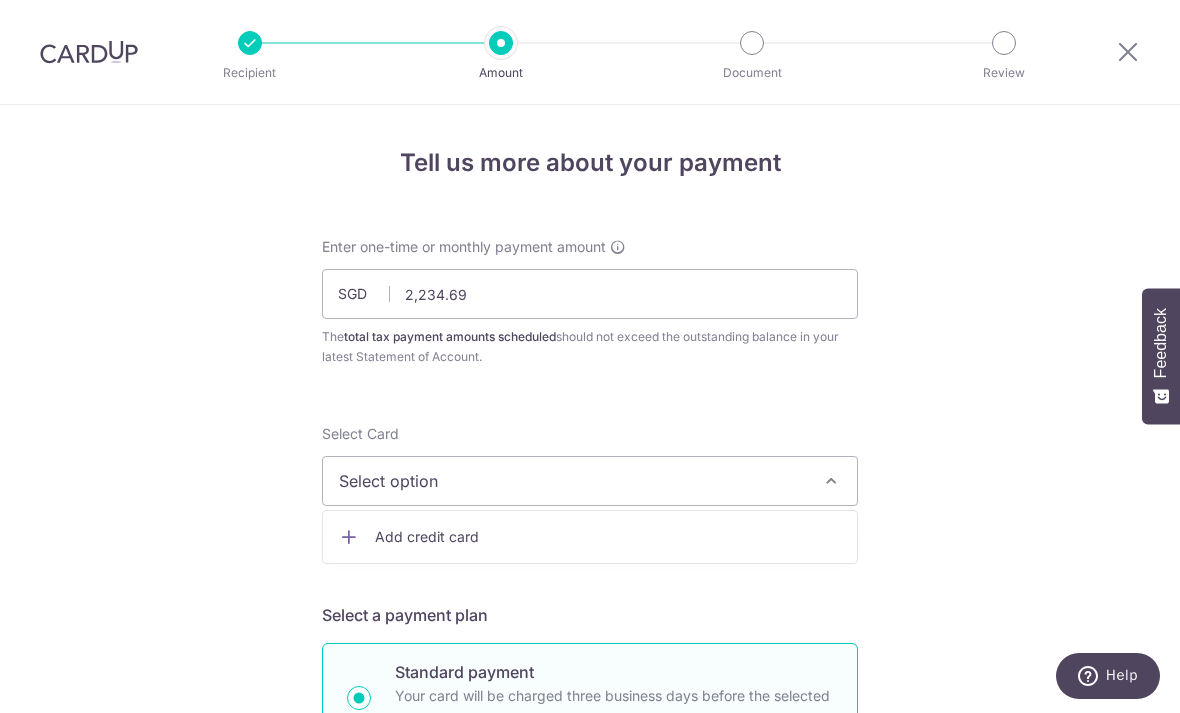 click at bounding box center (590, 356) 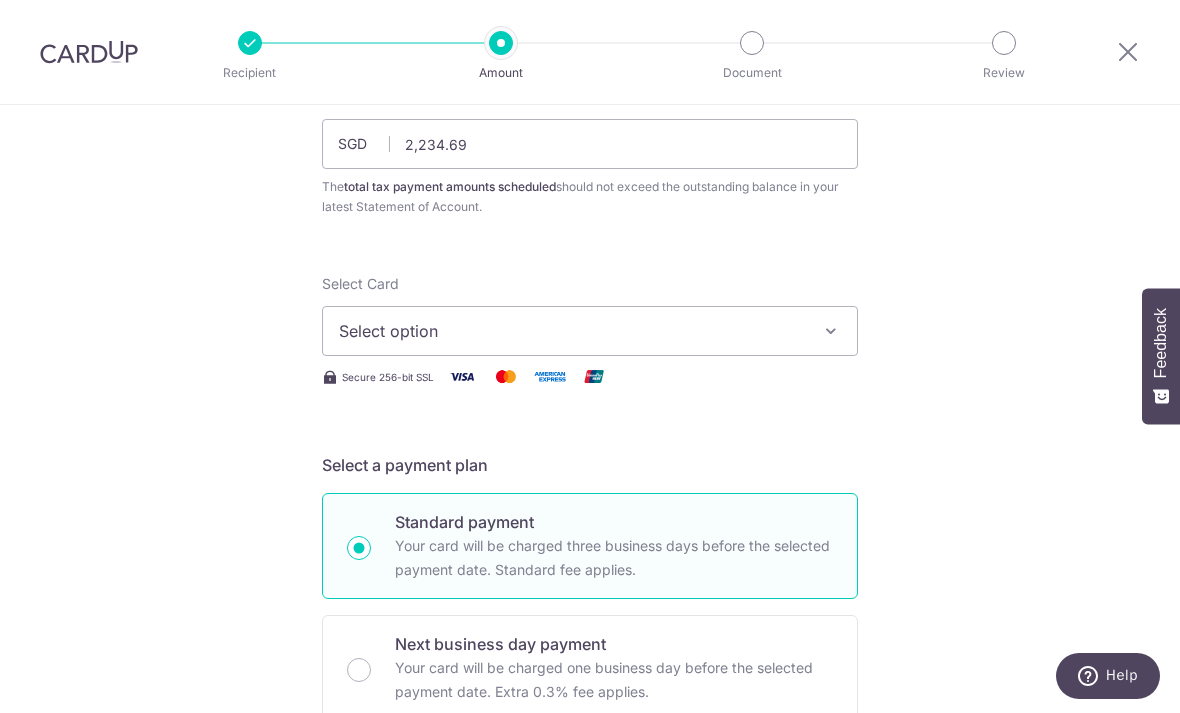 scroll, scrollTop: 159, scrollLeft: 0, axis: vertical 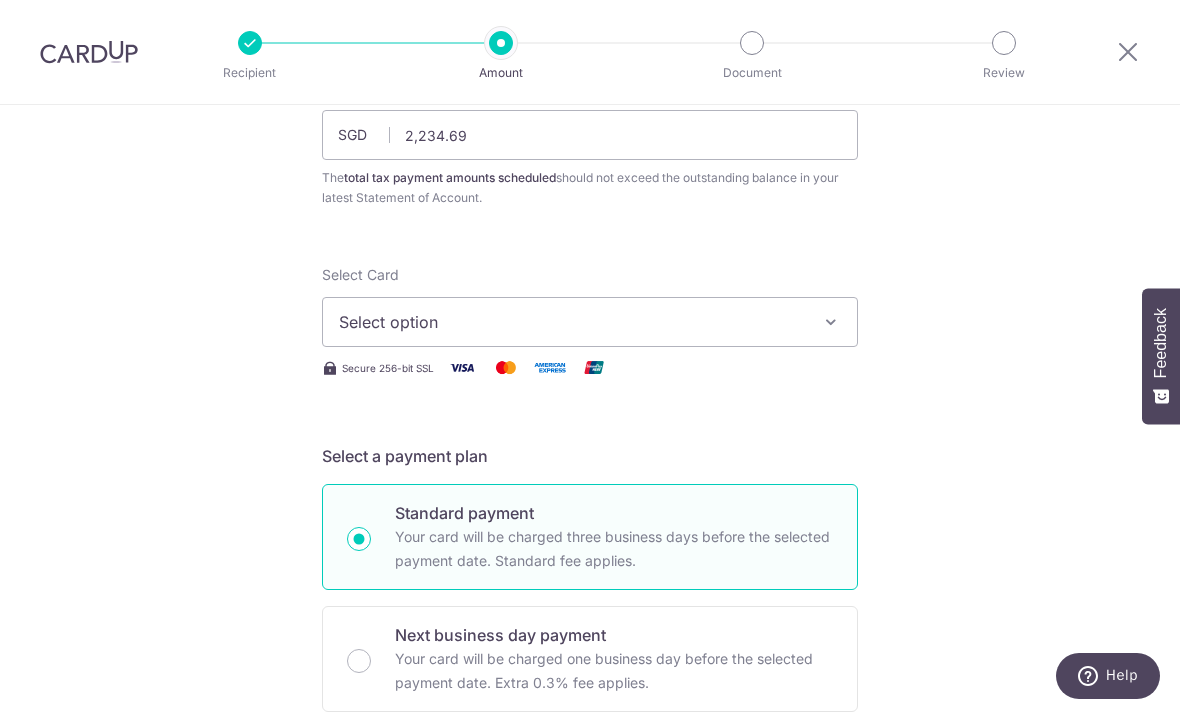 click on "Select option" at bounding box center [572, 322] 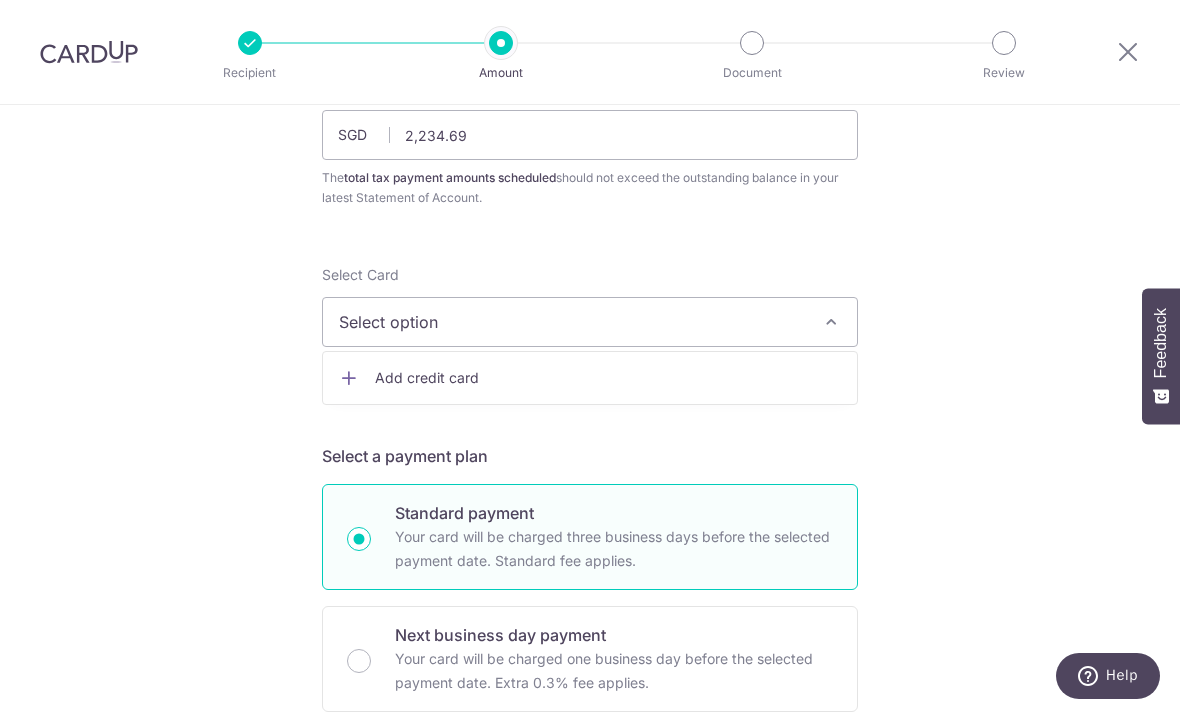 click on "Add credit card" at bounding box center (608, 378) 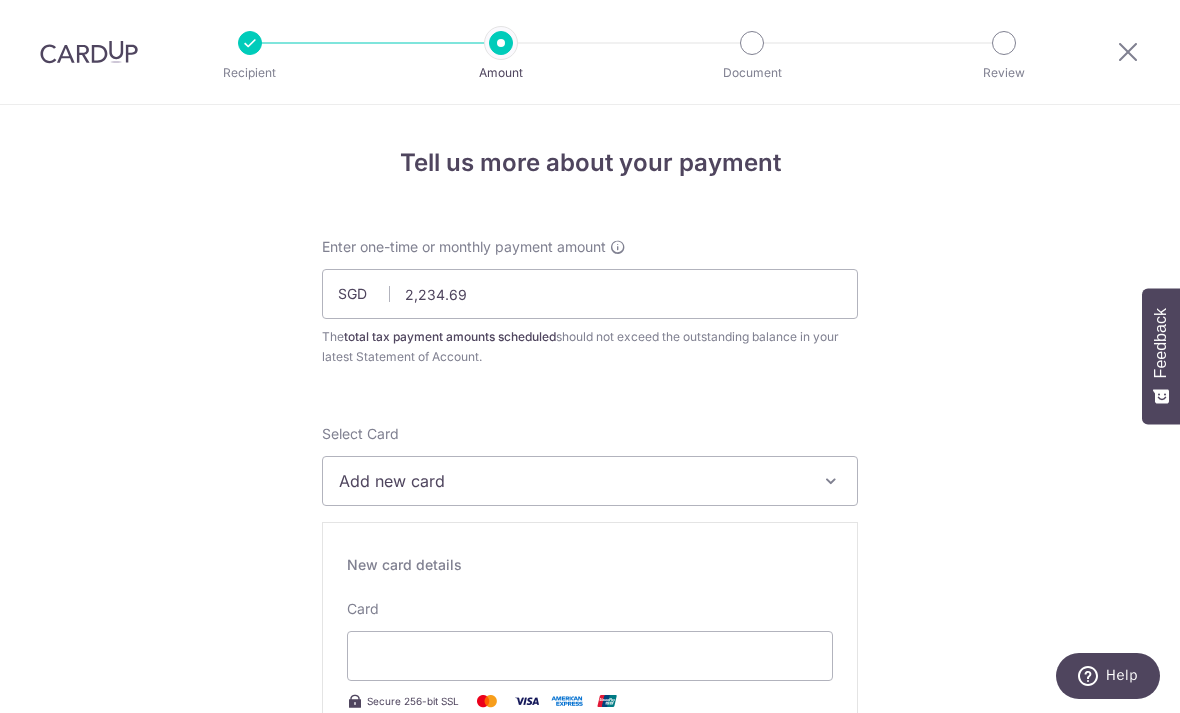 scroll, scrollTop: 0, scrollLeft: 0, axis: both 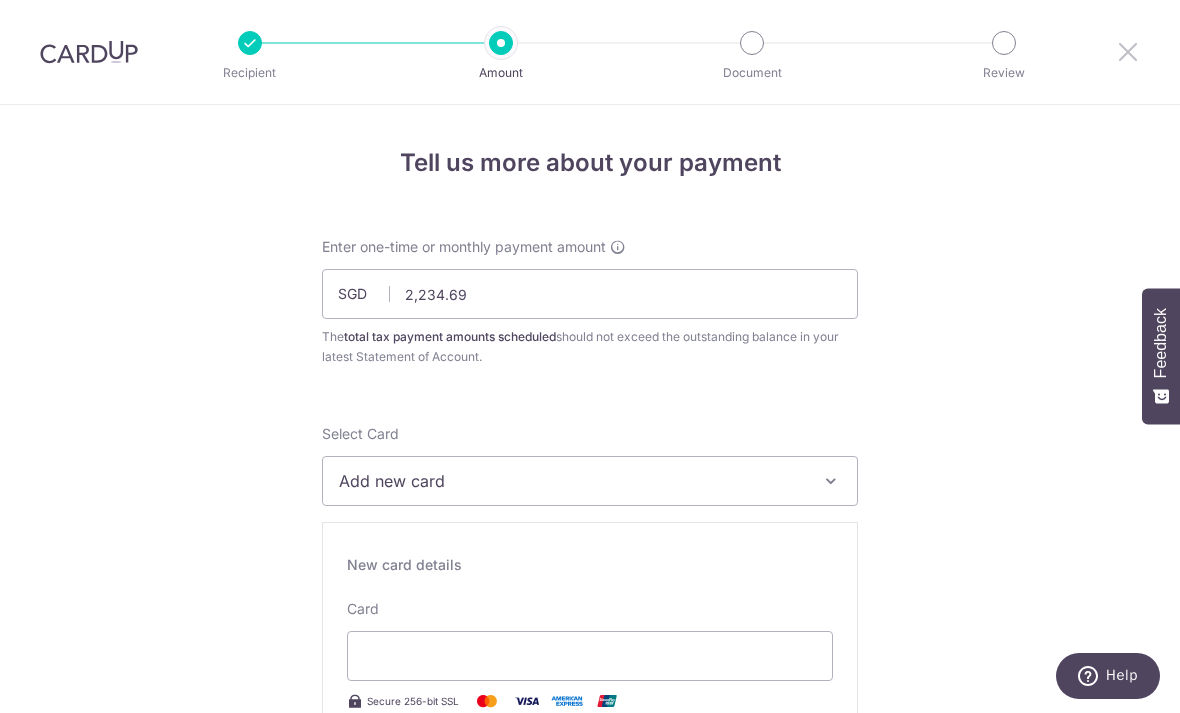 click at bounding box center [1128, 51] 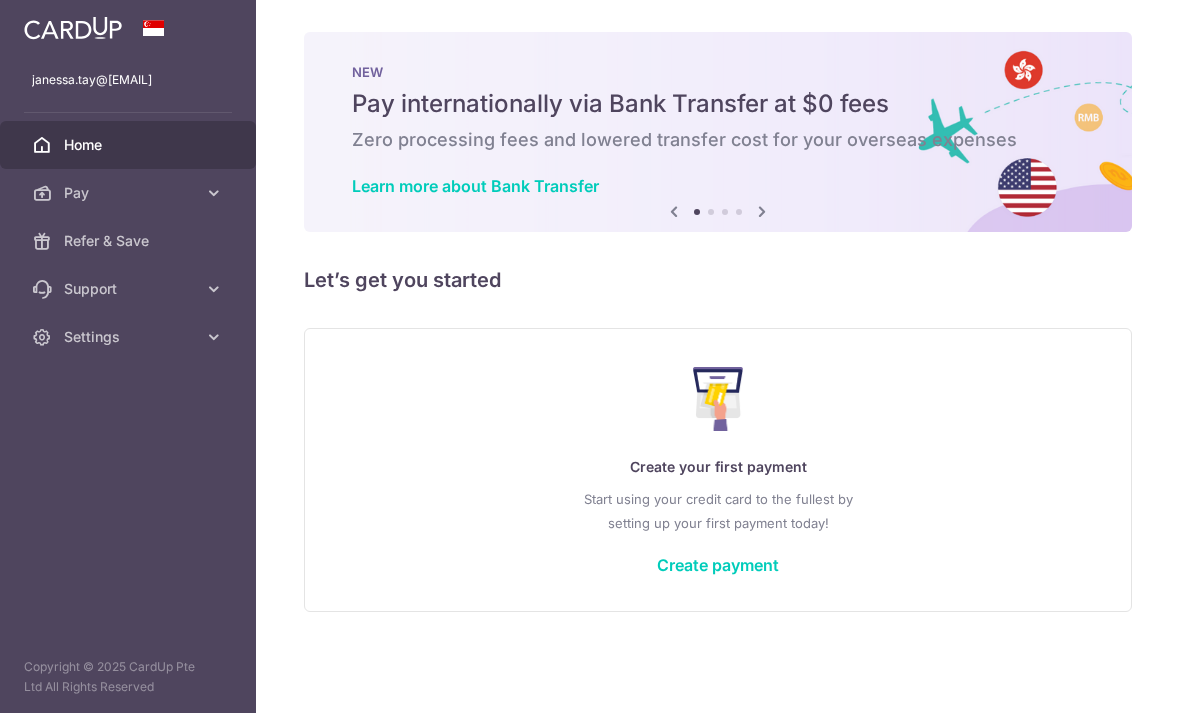 scroll, scrollTop: 0, scrollLeft: 0, axis: both 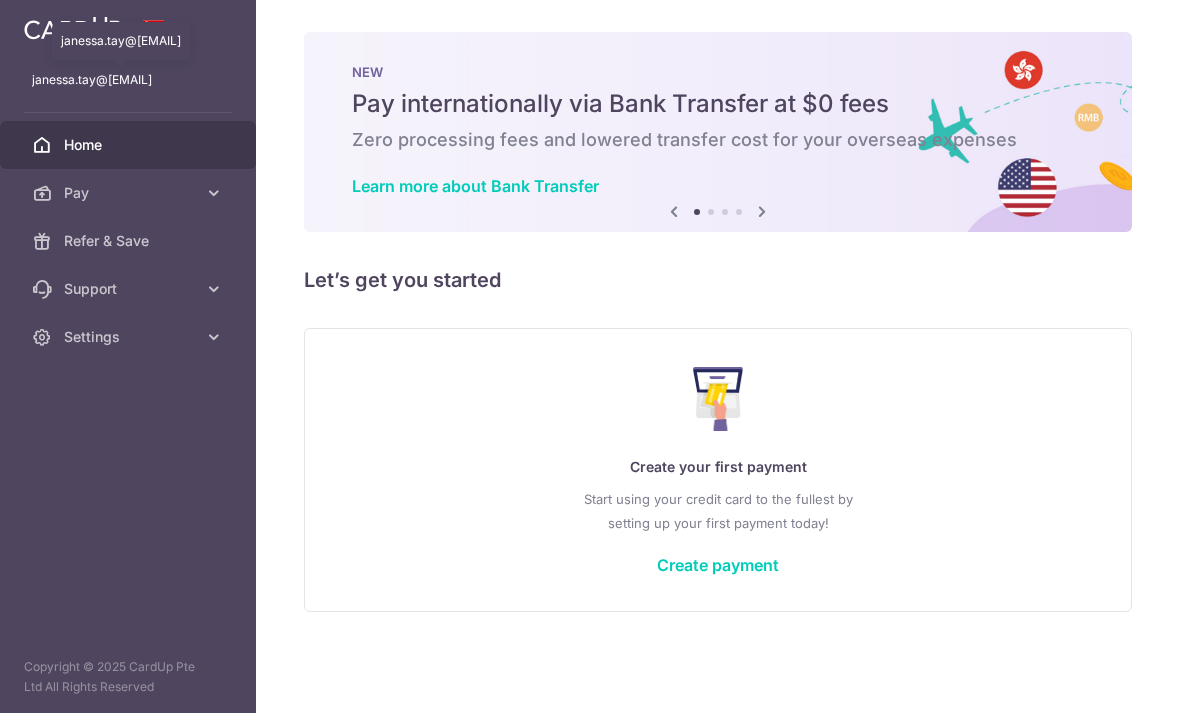 click on "[EMAIL]" at bounding box center (128, 80) 